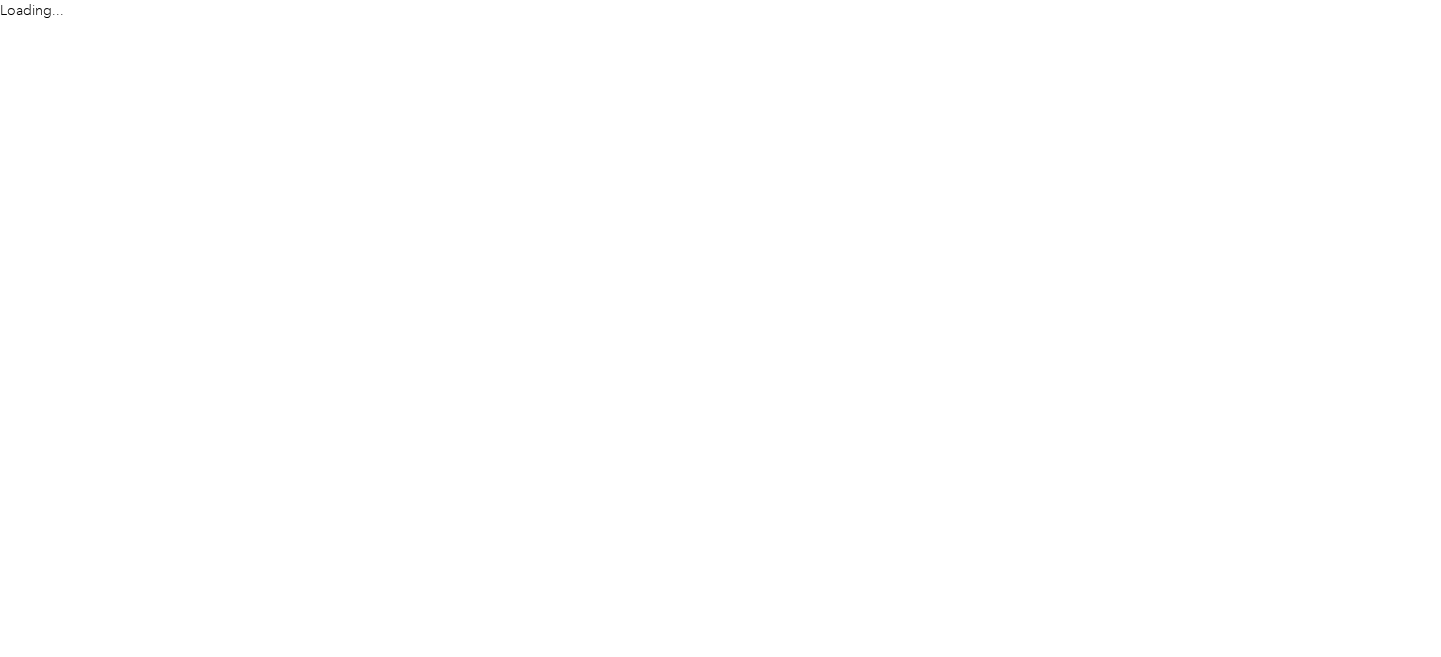 scroll, scrollTop: 0, scrollLeft: 0, axis: both 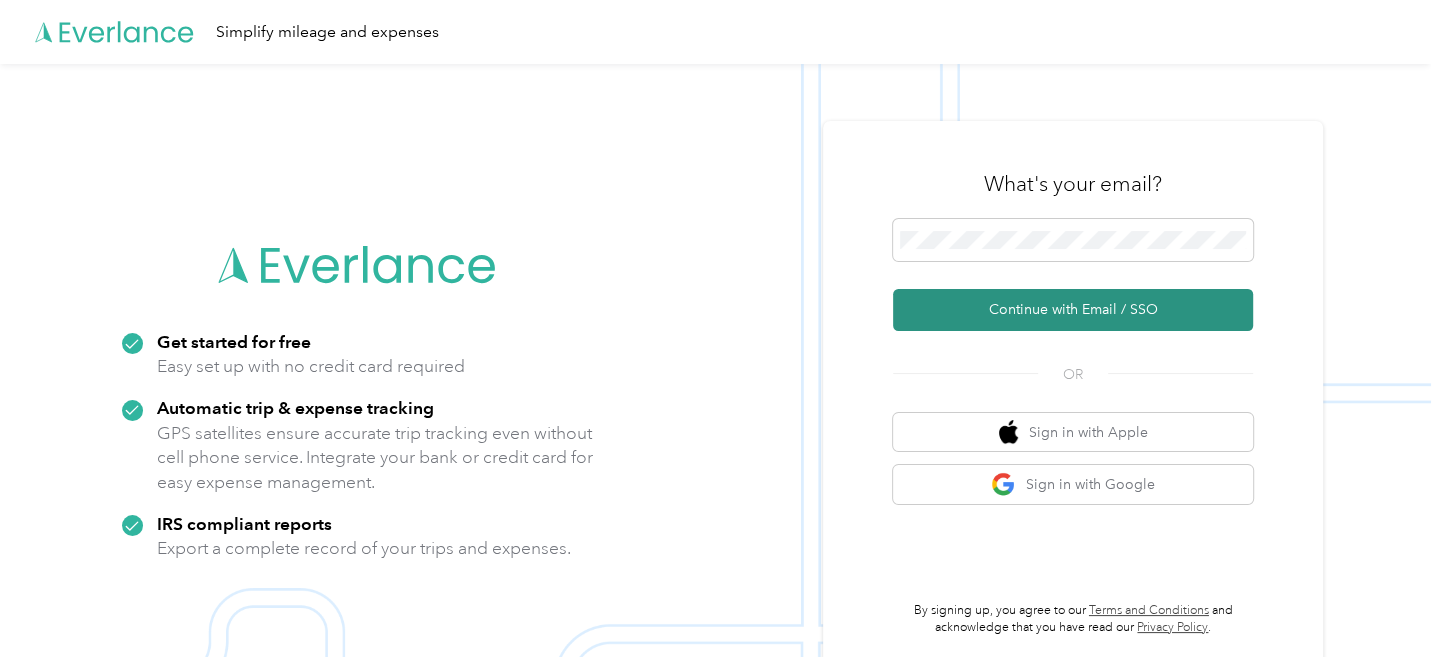 click on "Continue with Email / SSO" at bounding box center (1073, 310) 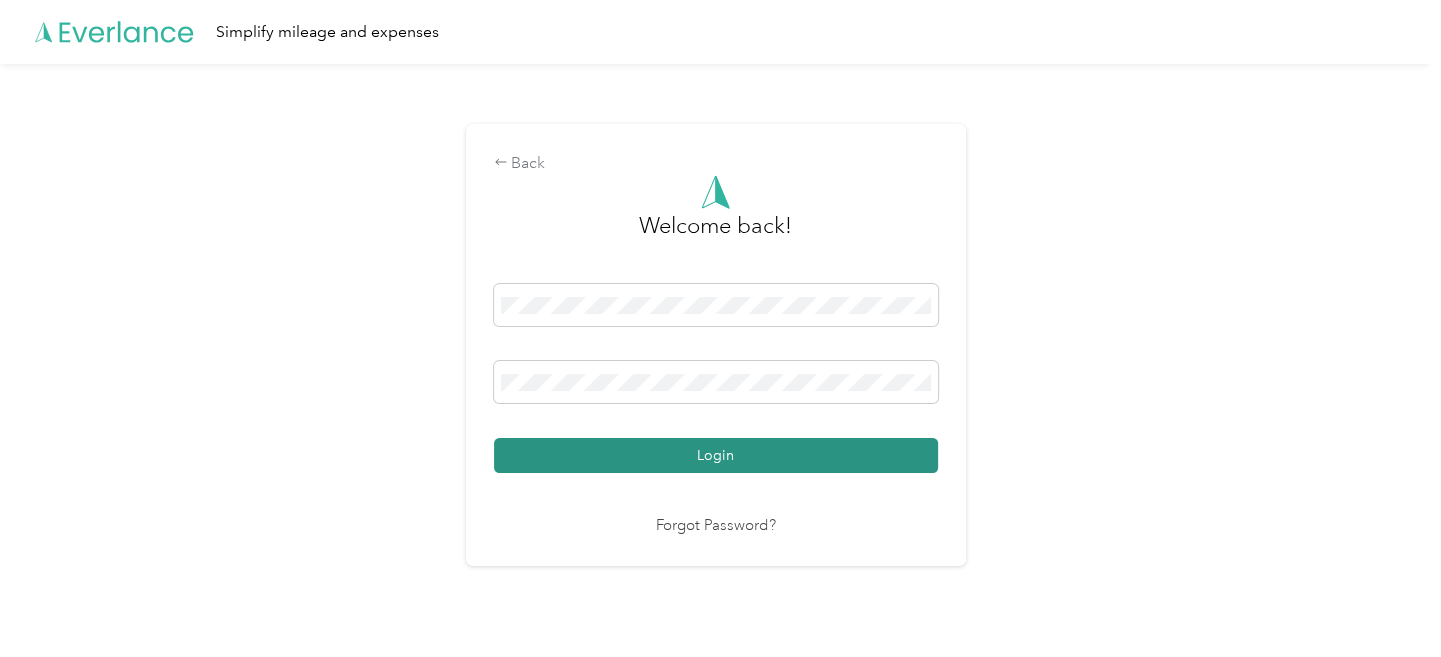 click on "Login" at bounding box center [716, 455] 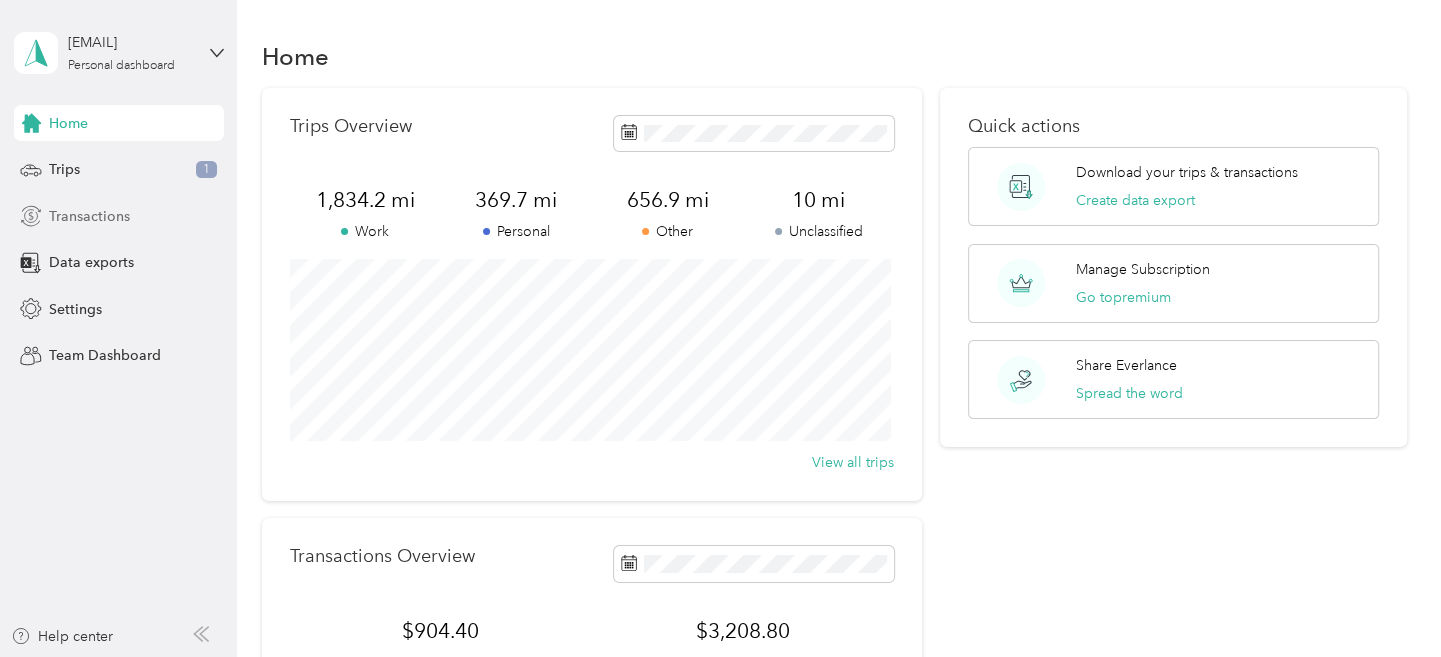 click on "Transactions" at bounding box center (89, 216) 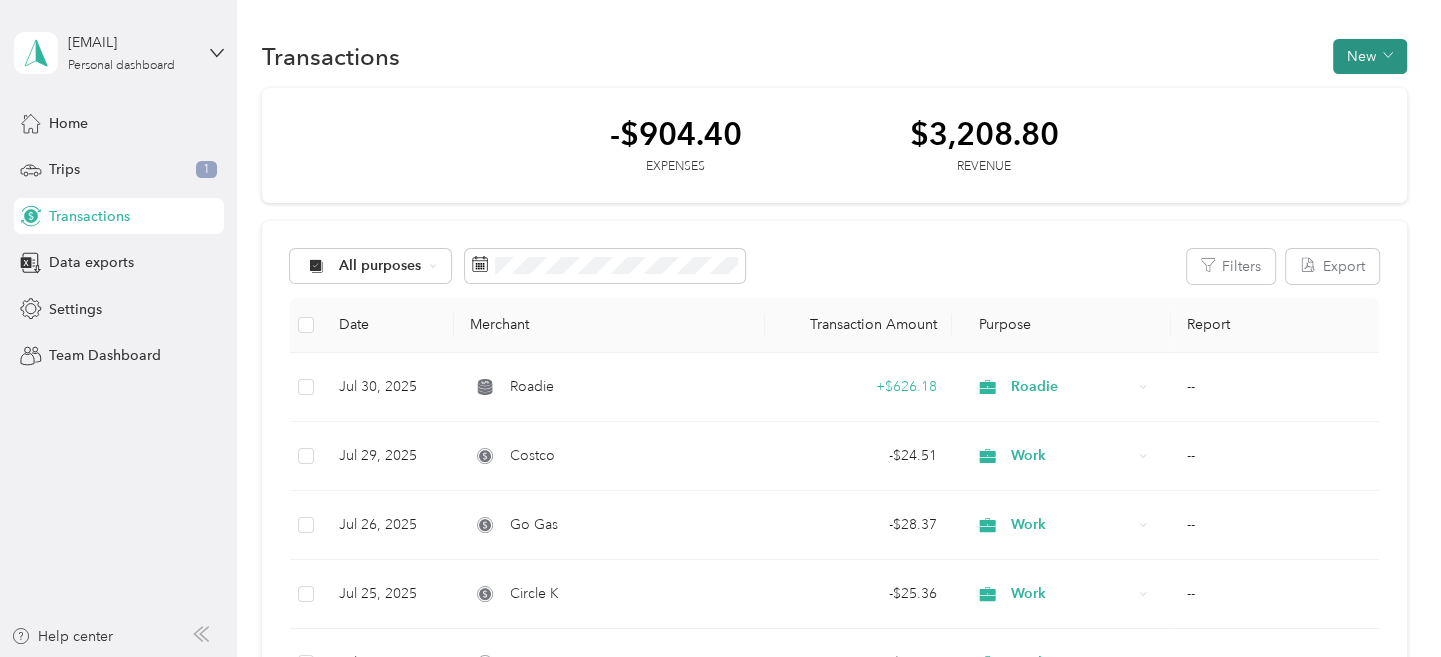 click 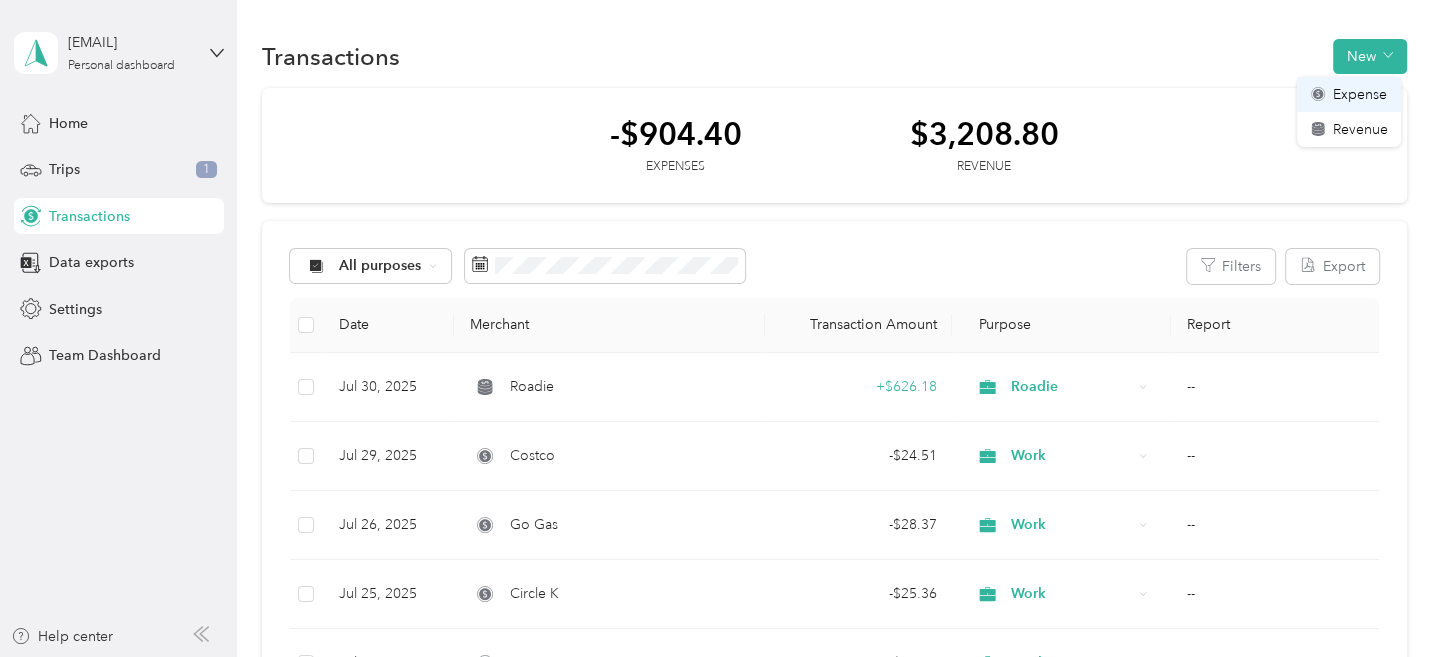 click on "Expense" at bounding box center (1359, 94) 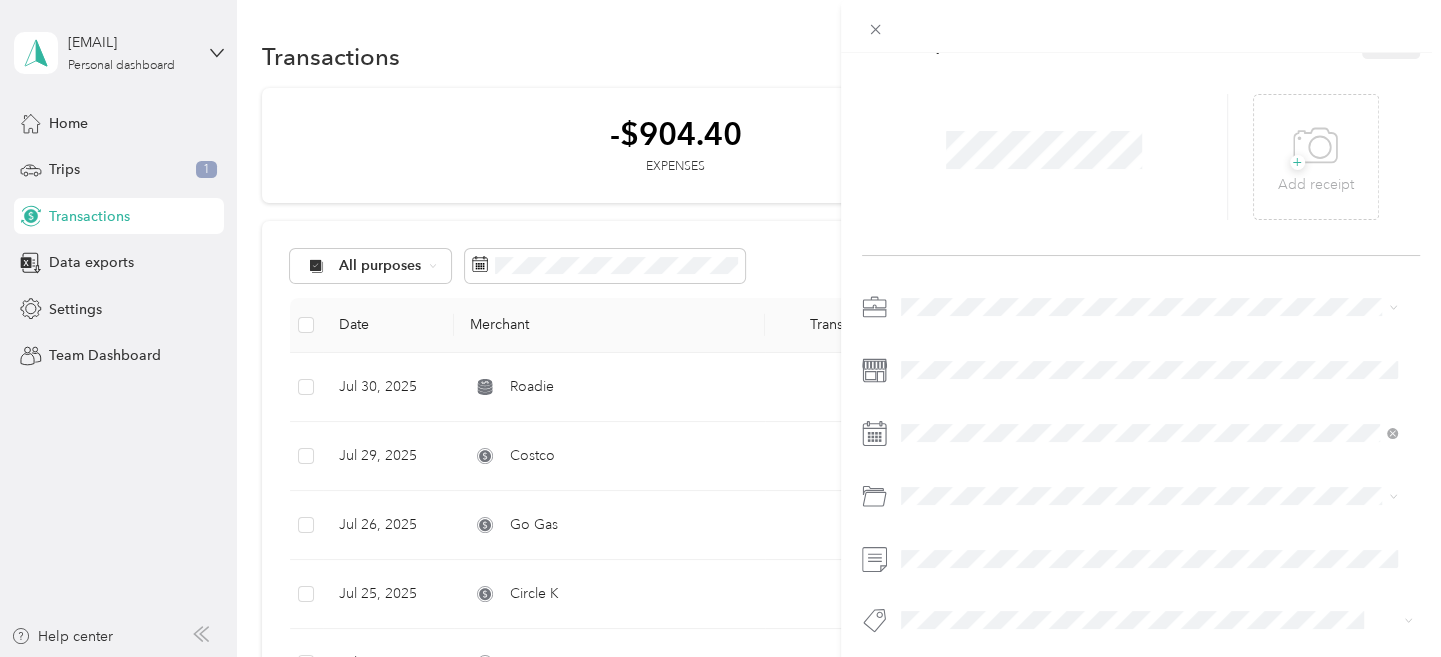 scroll, scrollTop: 65, scrollLeft: 0, axis: vertical 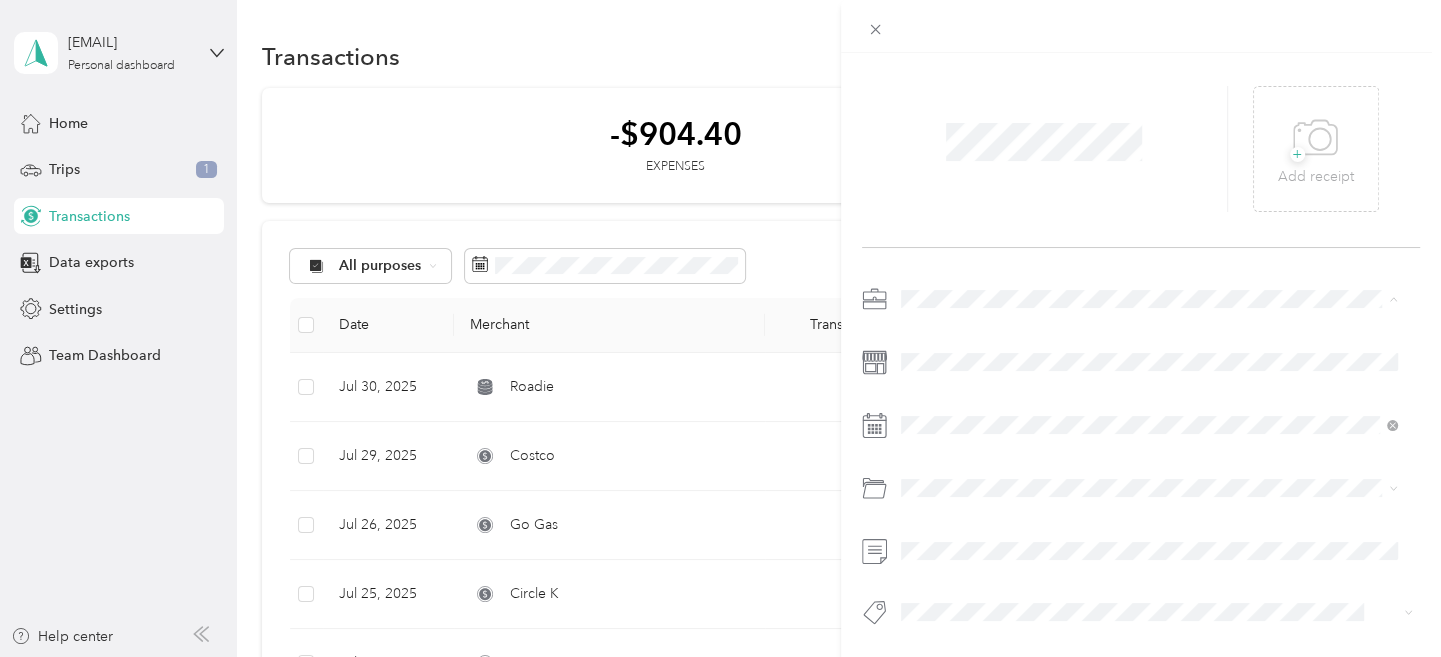 click on "Work" at bounding box center (924, 318) 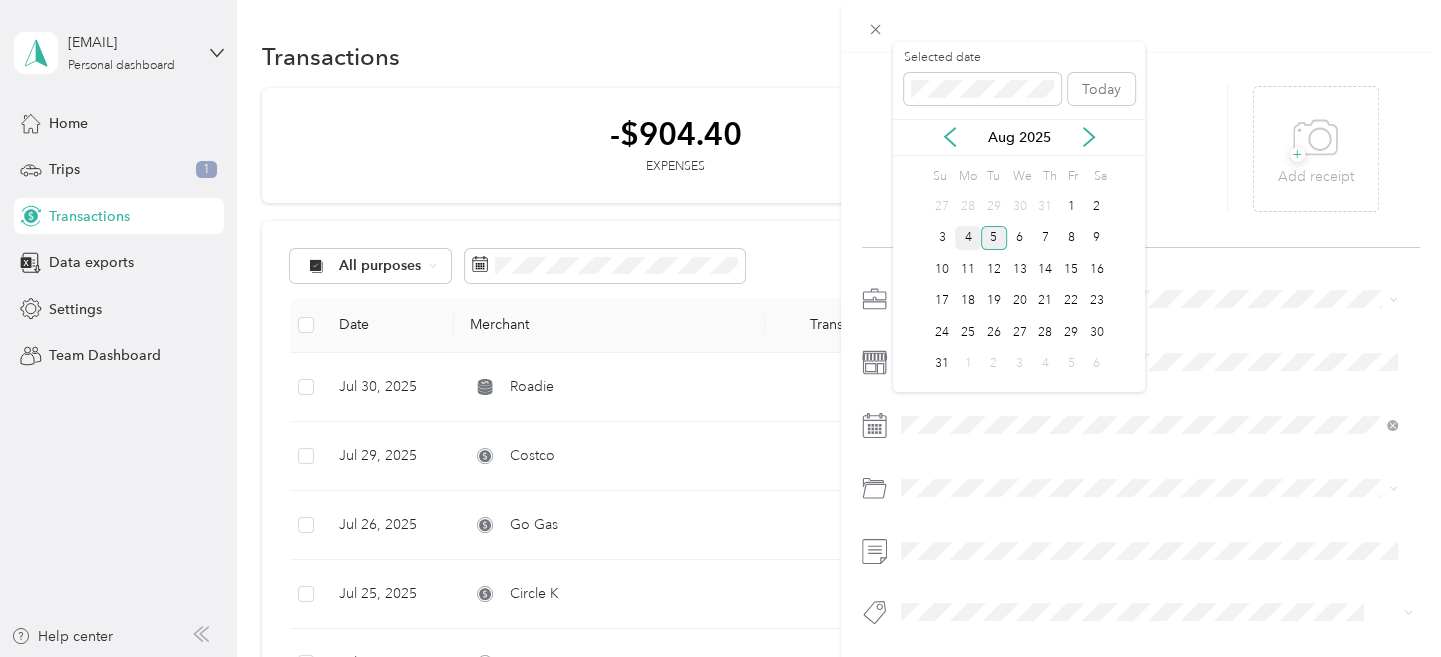 click on "4" at bounding box center [968, 238] 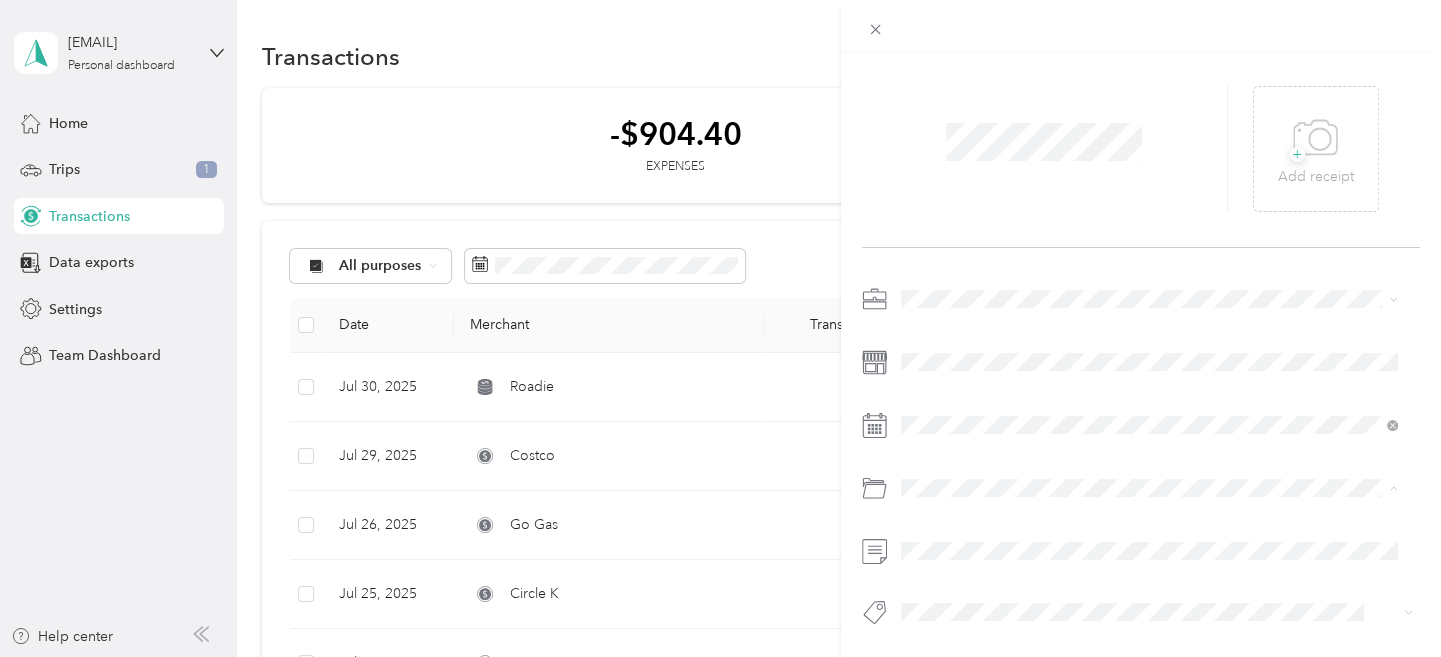 click on "Gasoline" at bounding box center [1148, 237] 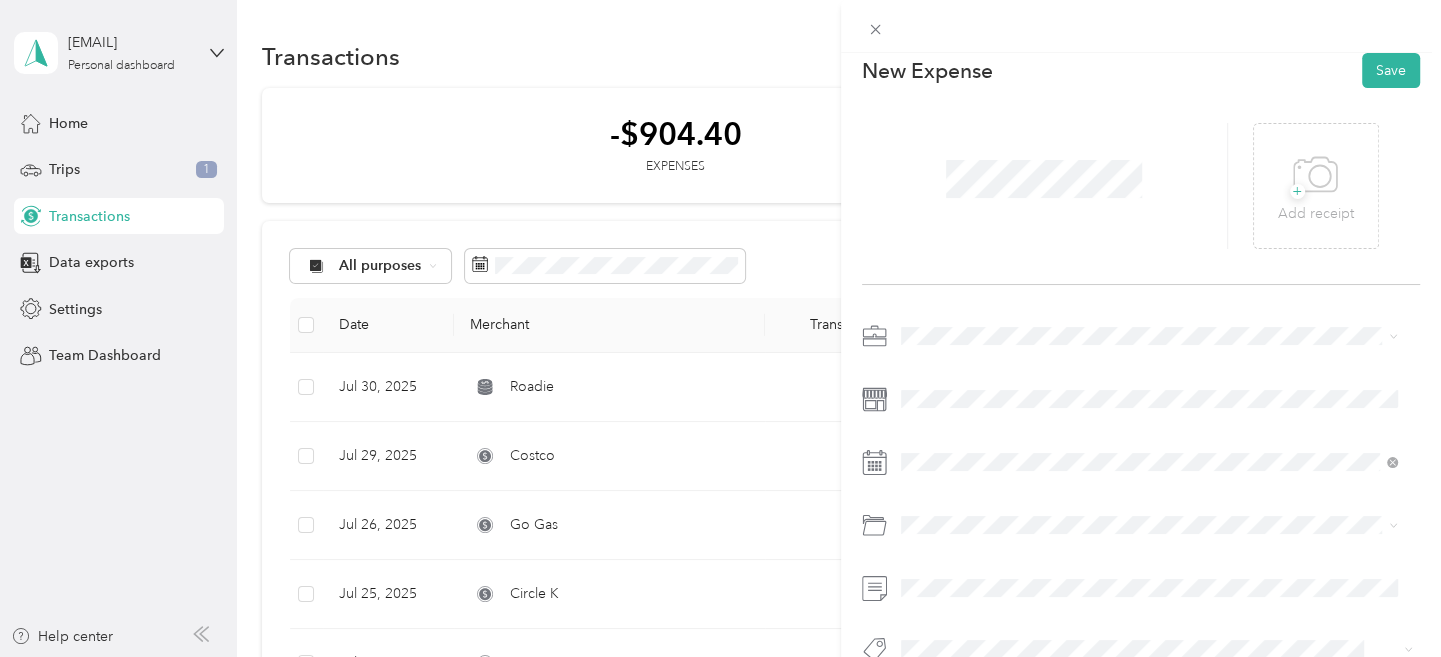 scroll, scrollTop: 0, scrollLeft: 0, axis: both 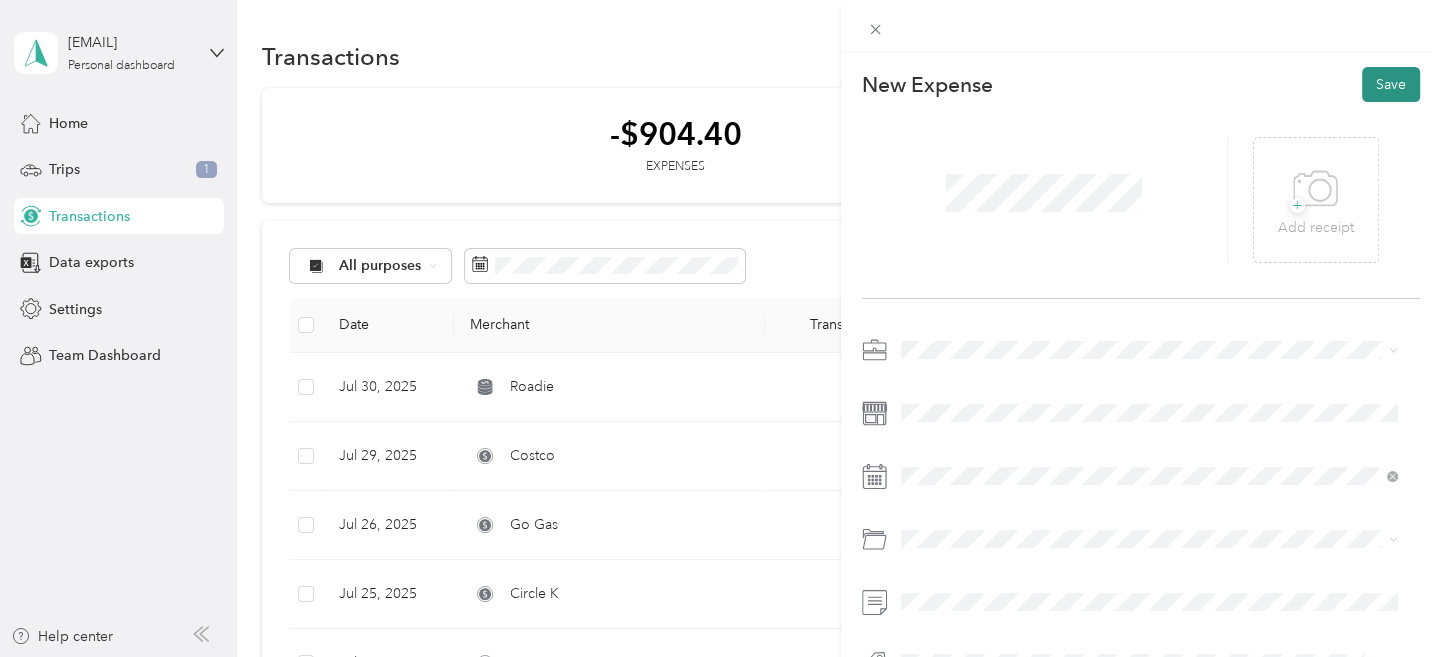 click on "Save" at bounding box center (1391, 84) 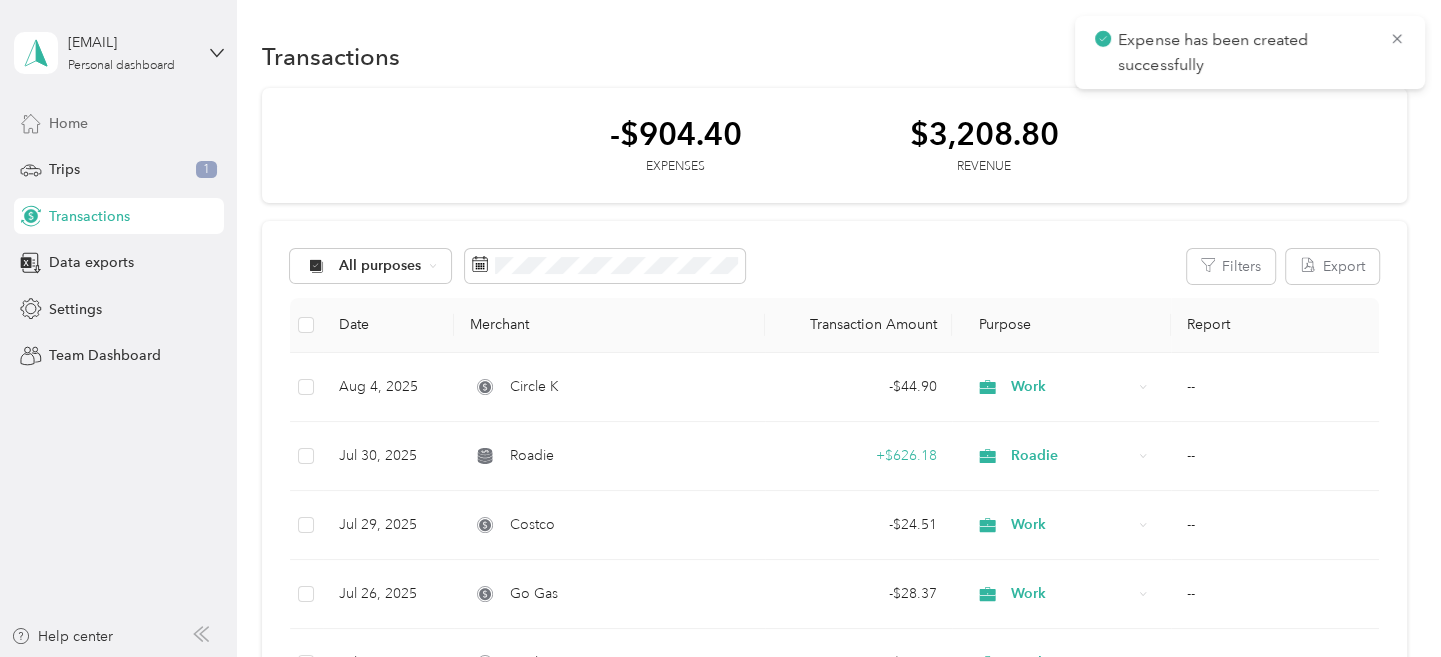 click on "Home" at bounding box center [68, 123] 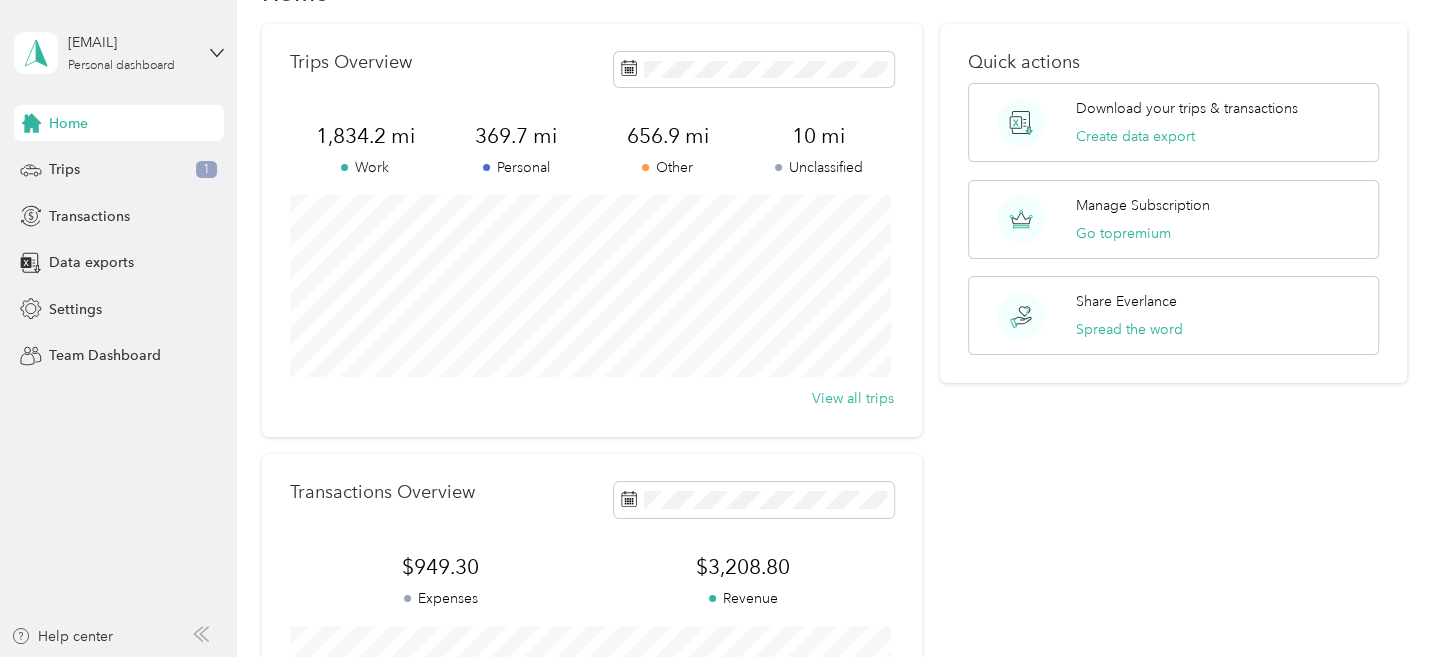scroll, scrollTop: 0, scrollLeft: 0, axis: both 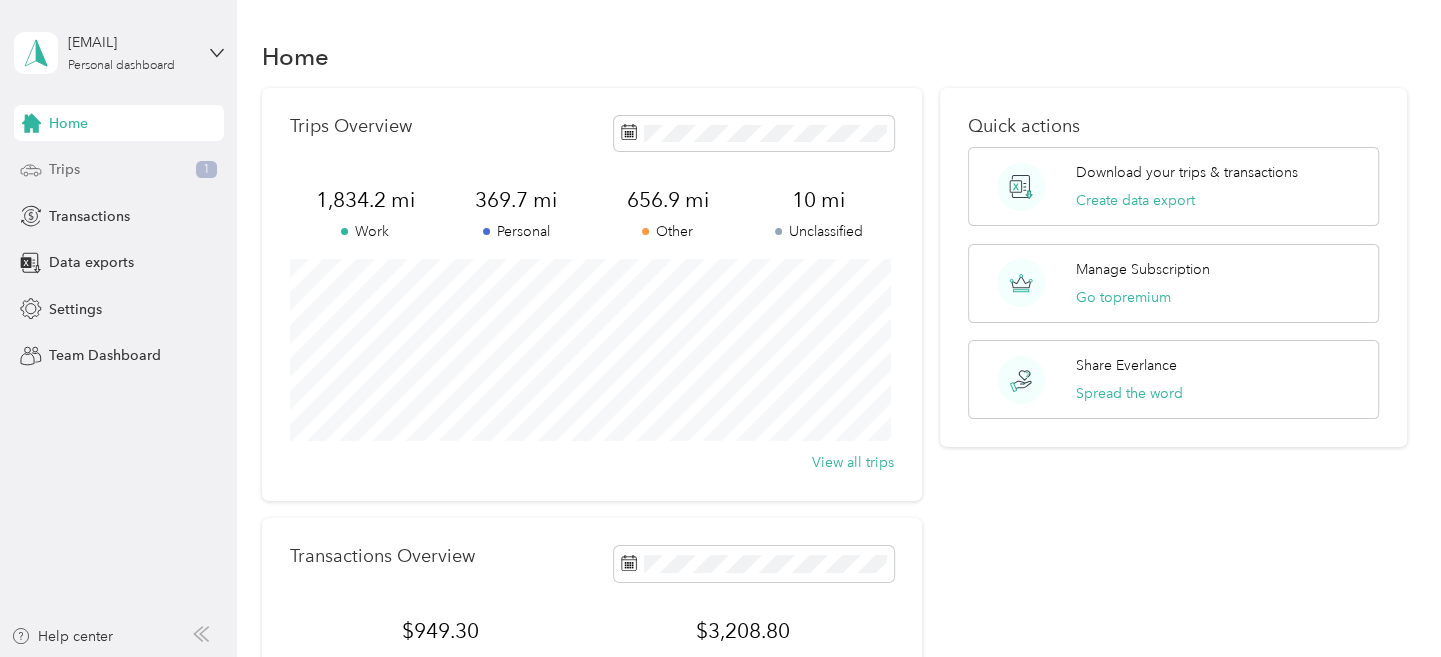 click on "Trips" at bounding box center [64, 169] 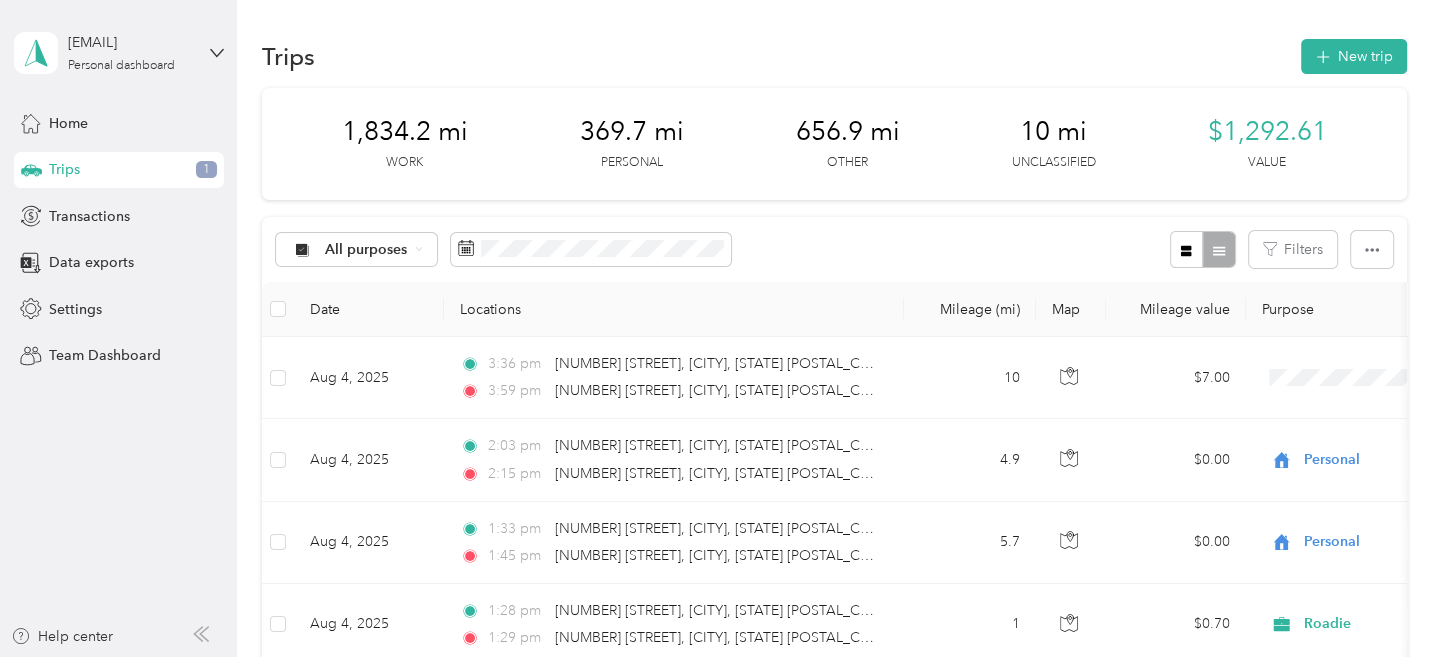 scroll, scrollTop: 100, scrollLeft: 0, axis: vertical 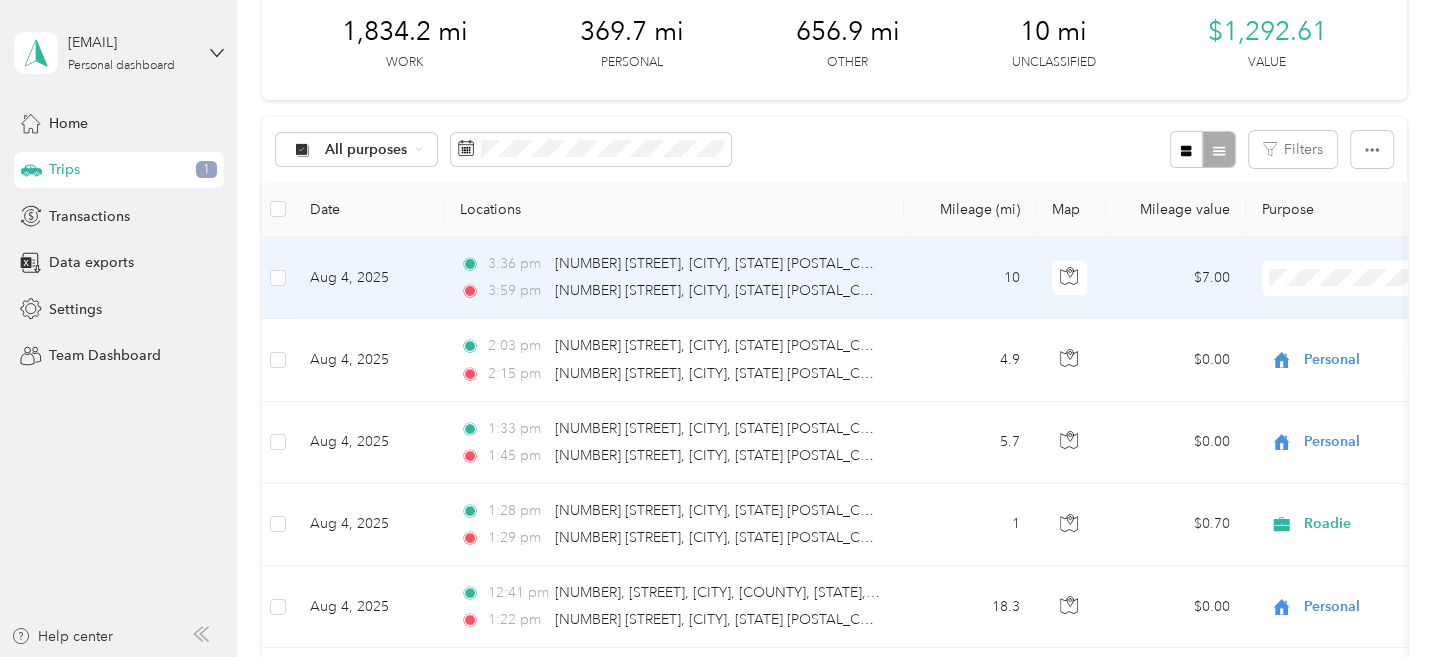 click on "Personal" at bounding box center (1334, 344) 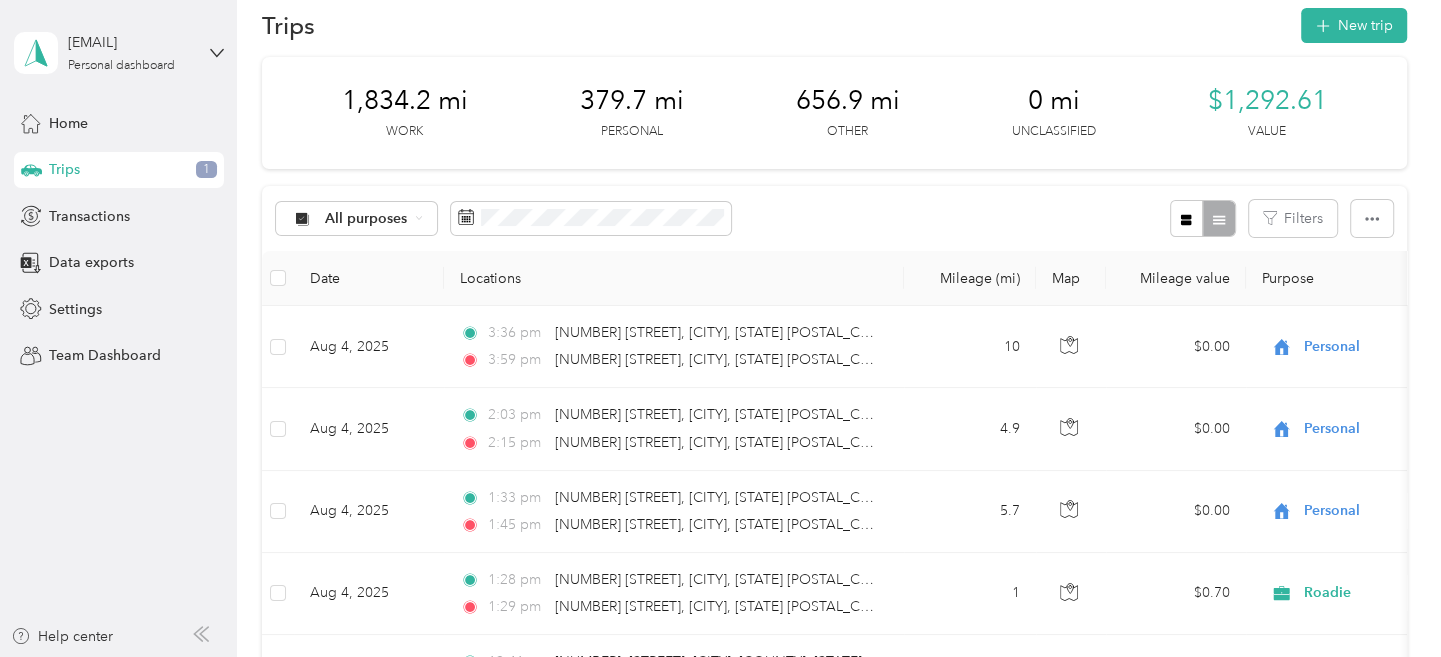 scroll, scrollTop: 0, scrollLeft: 0, axis: both 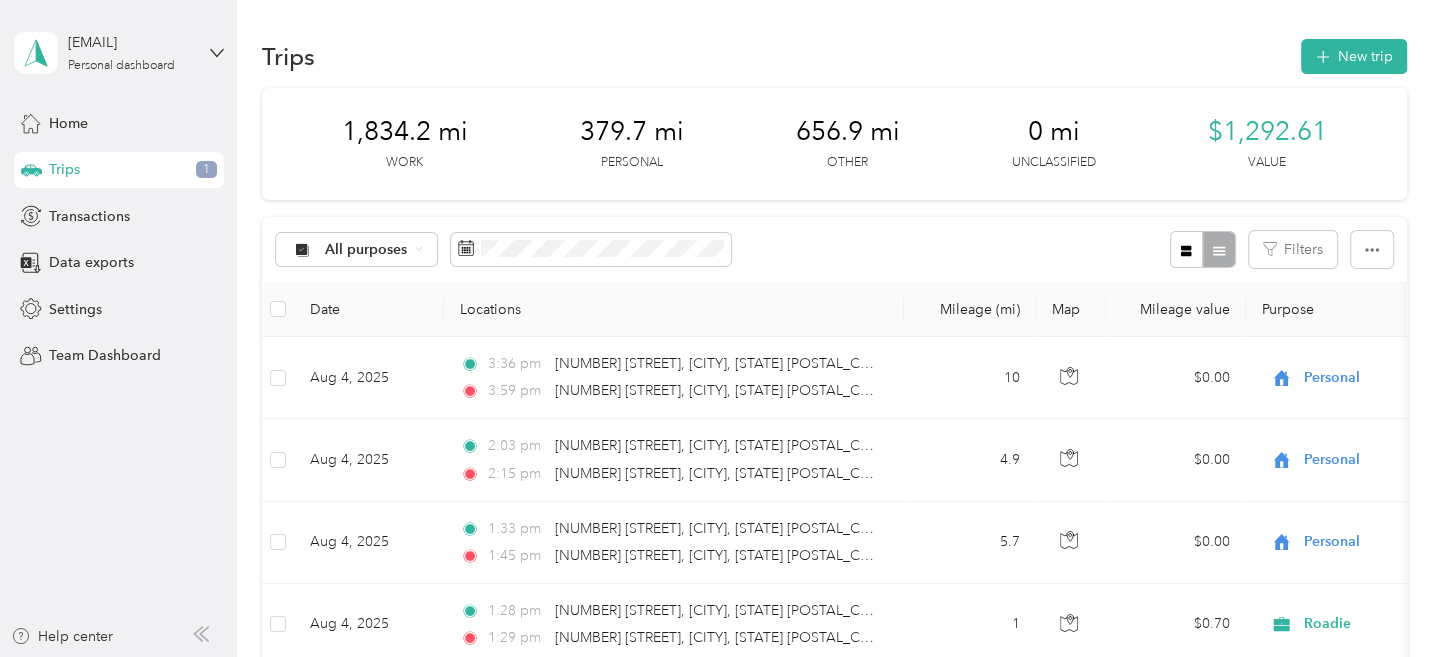 click on "Trips" at bounding box center (64, 169) 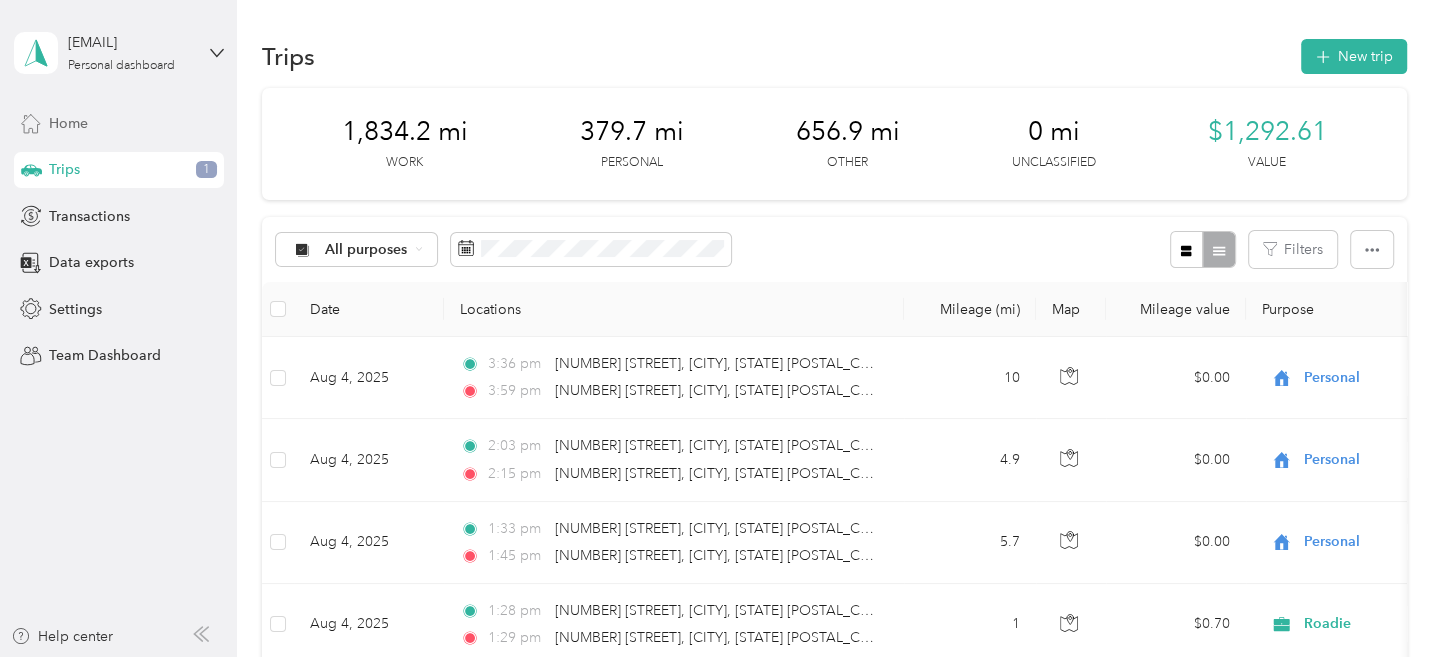 click on "Home" at bounding box center (68, 123) 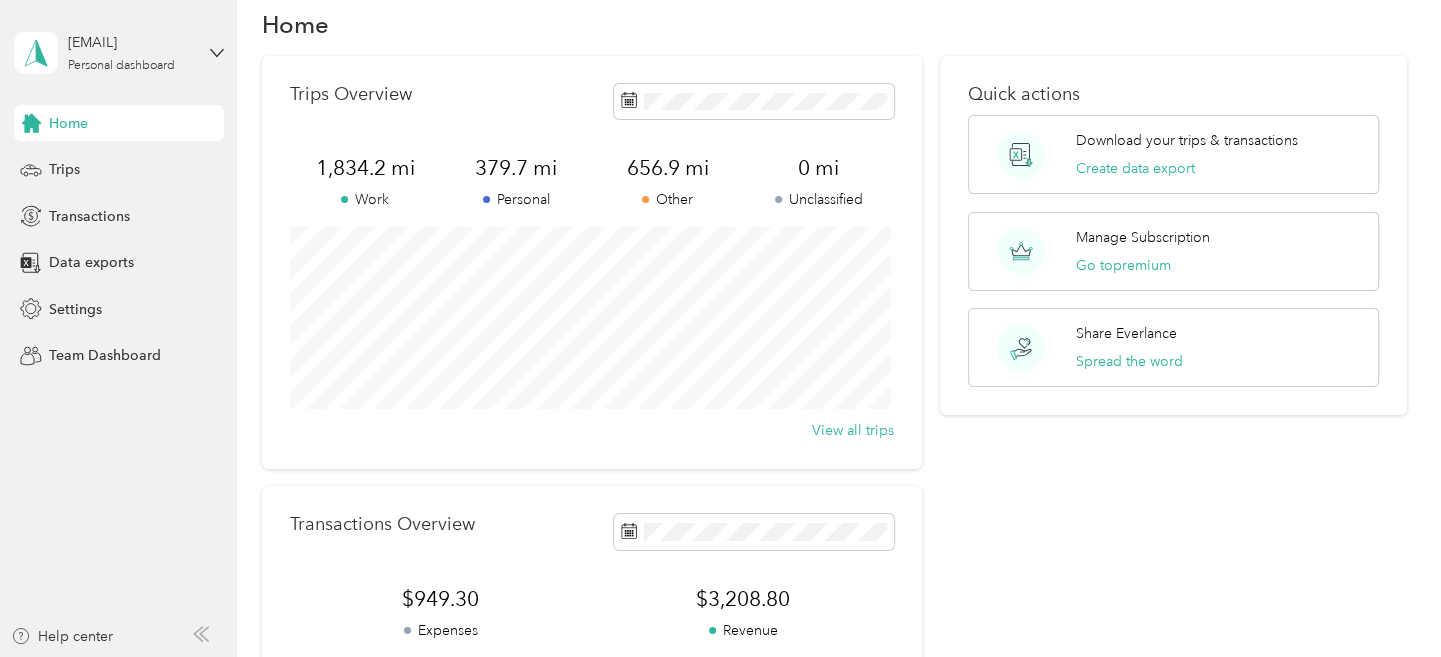 scroll, scrollTop: 0, scrollLeft: 0, axis: both 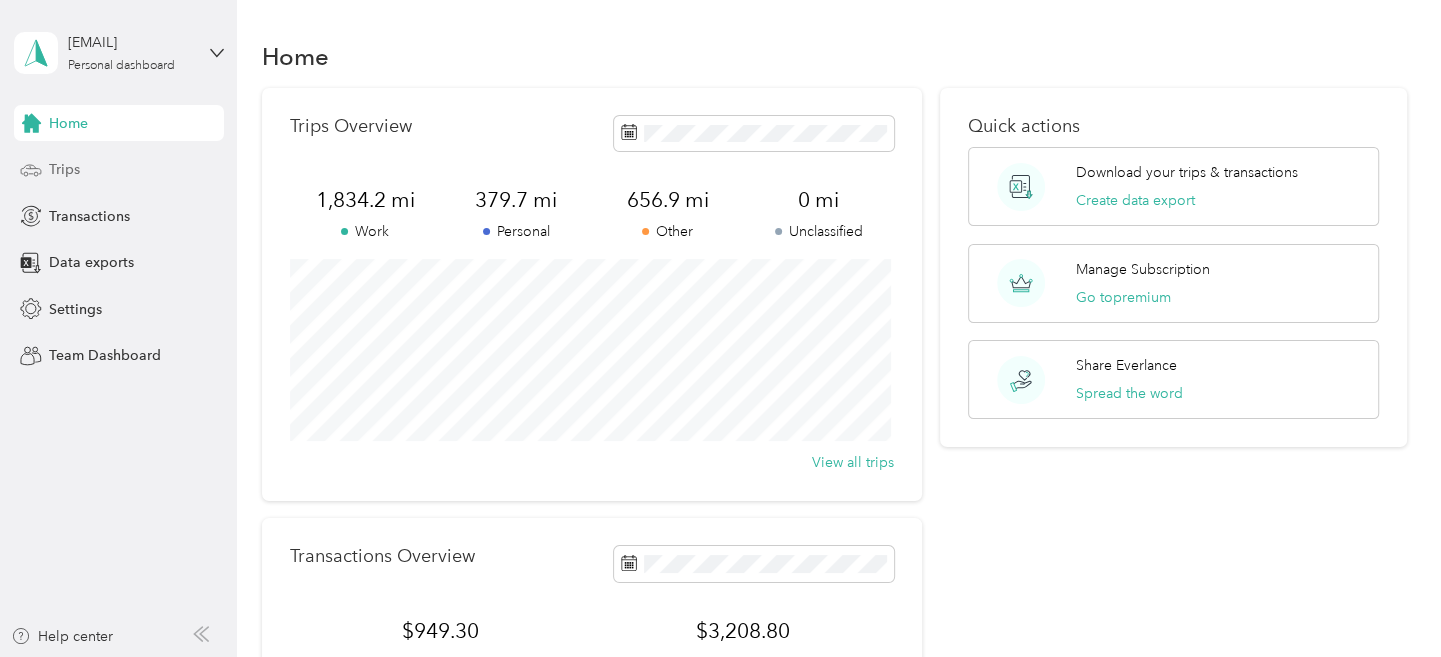click on "Trips" at bounding box center (64, 169) 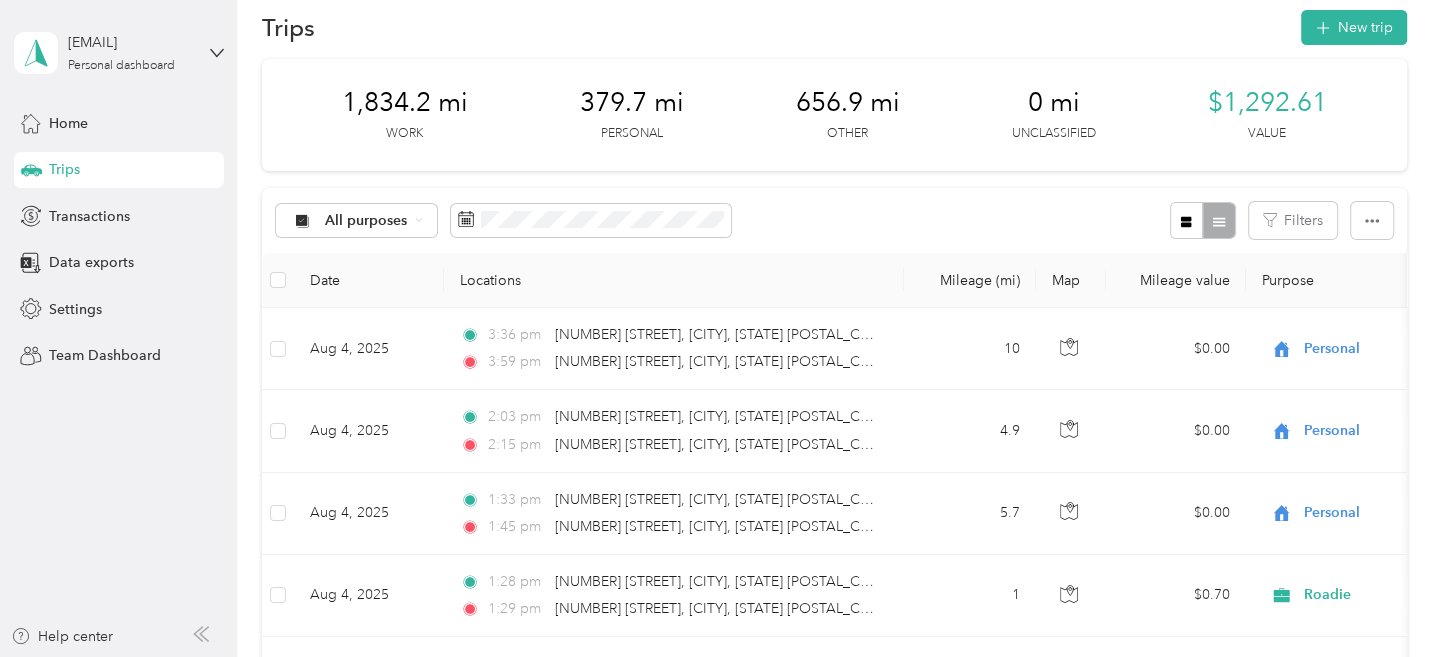 scroll, scrollTop: 0, scrollLeft: 0, axis: both 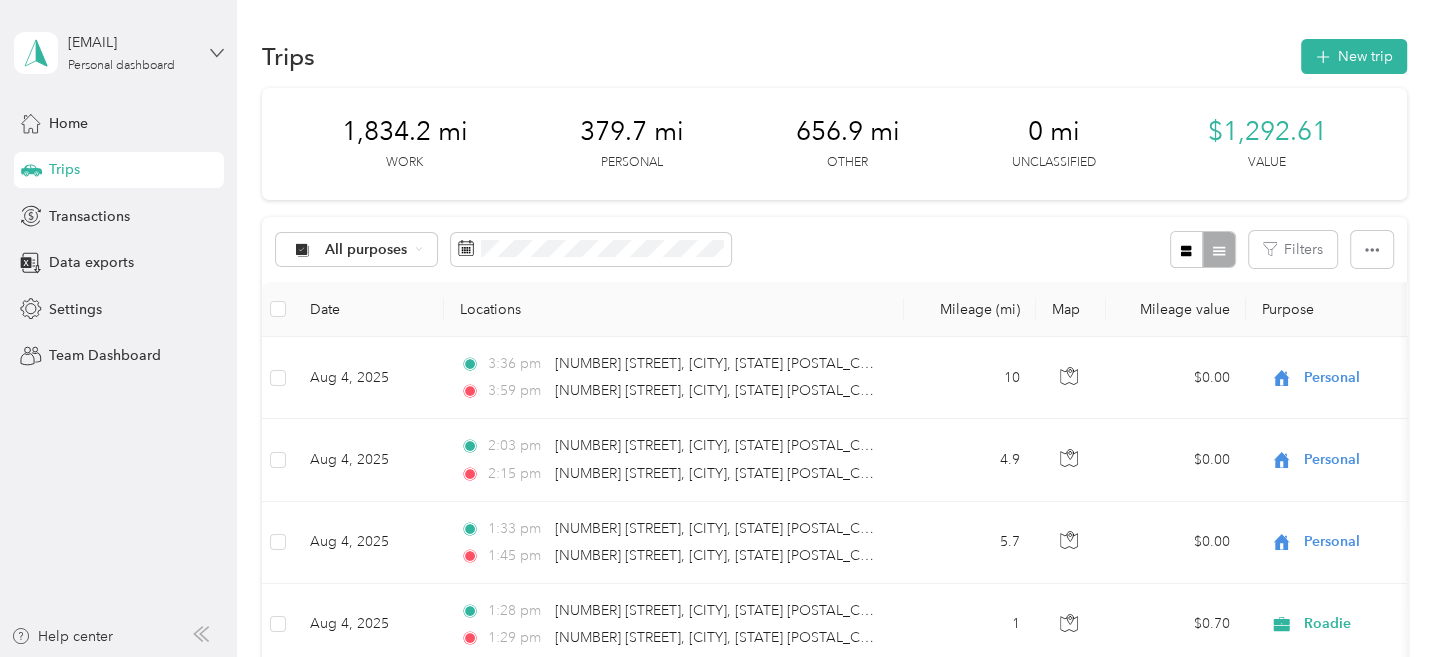 click 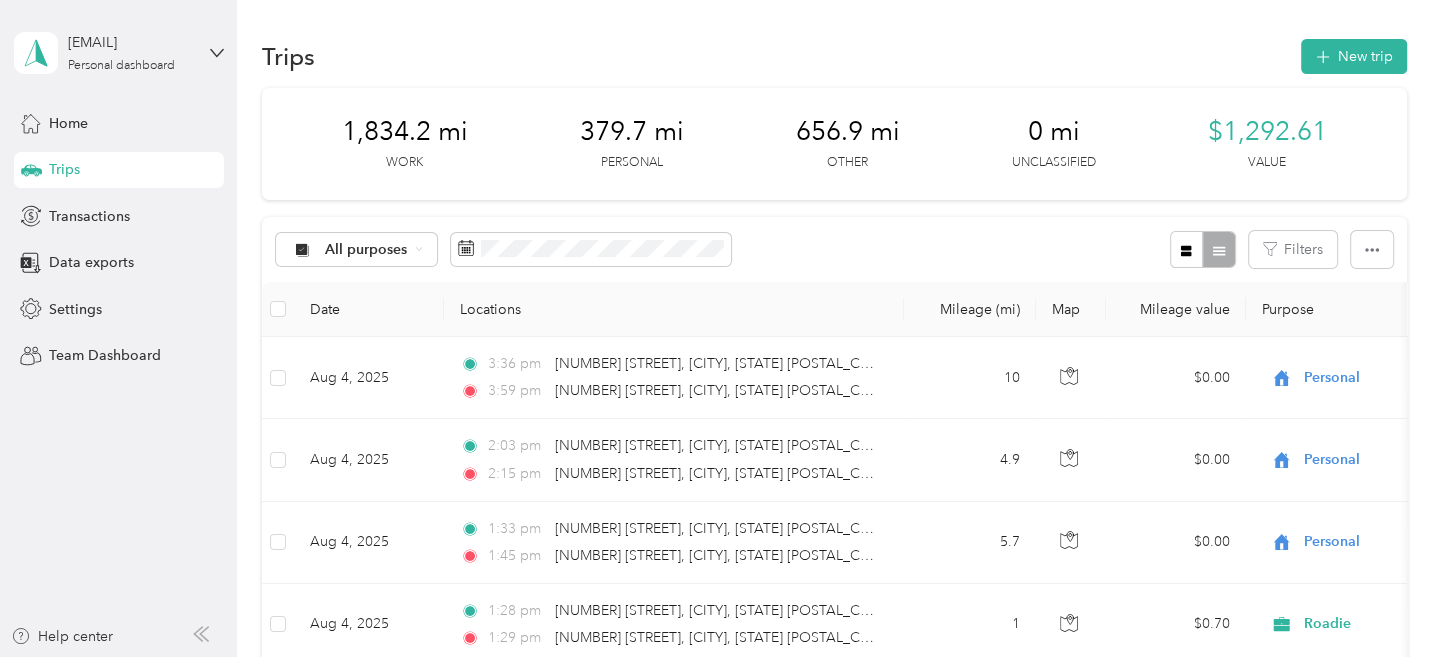 click on "Log out" at bounding box center (69, 156) 